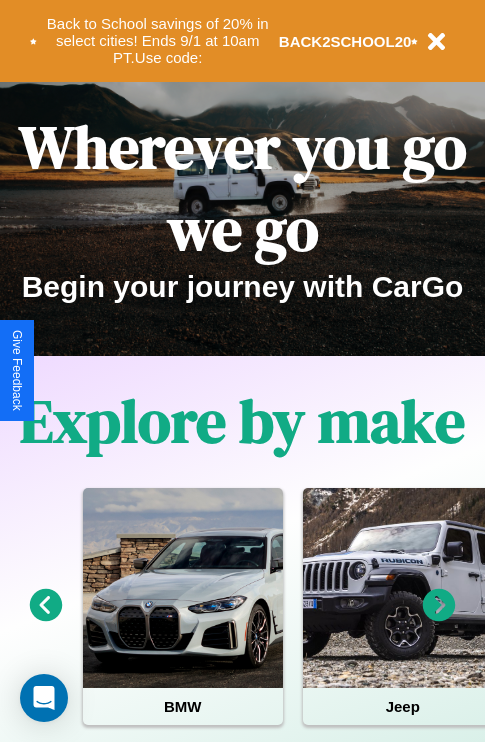 scroll, scrollTop: 0, scrollLeft: 0, axis: both 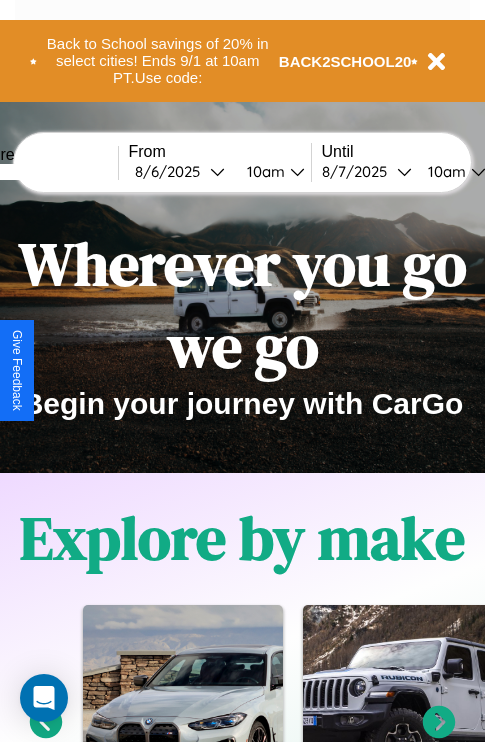 click at bounding box center (43, 172) 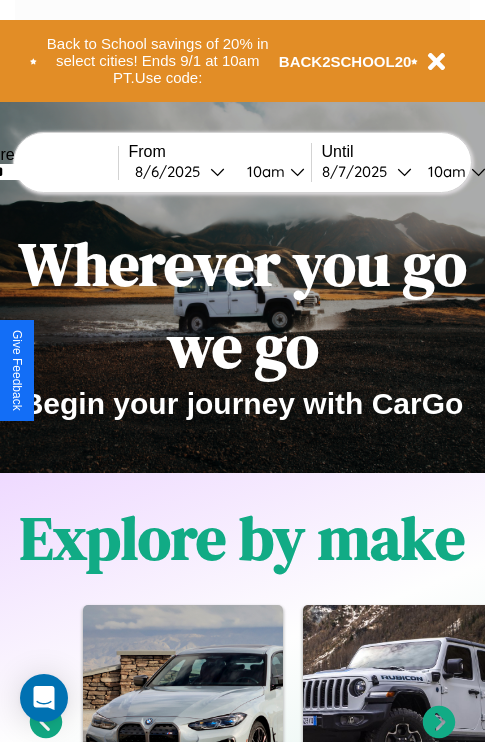 type on "******" 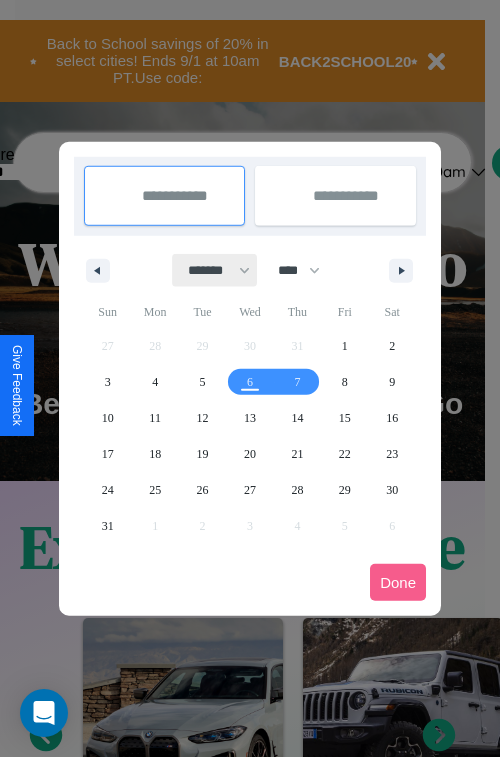 click on "******* ******** ***** ***** *** **** **** ****** ********* ******* ******** ********" at bounding box center [215, 270] 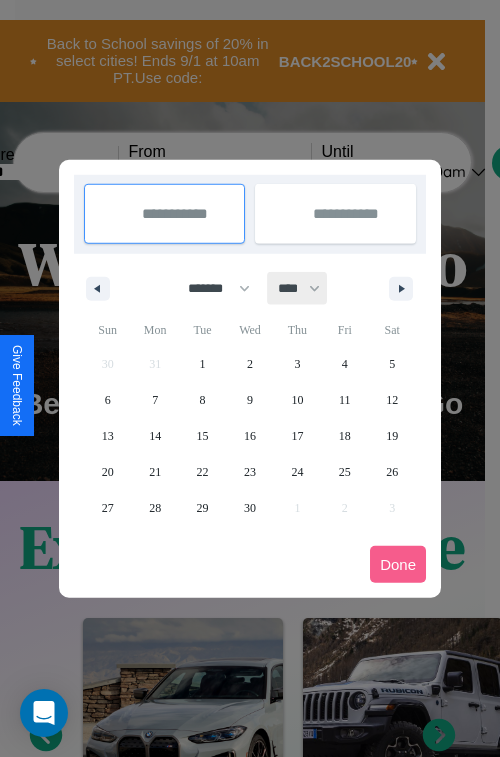 click on "**** **** **** **** **** **** **** **** **** **** **** **** **** **** **** **** **** **** **** **** **** **** **** **** **** **** **** **** **** **** **** **** **** **** **** **** **** **** **** **** **** **** **** **** **** **** **** **** **** **** **** **** **** **** **** **** **** **** **** **** **** **** **** **** **** **** **** **** **** **** **** **** **** **** **** **** **** **** **** **** **** **** **** **** **** **** **** **** **** **** **** **** **** **** **** **** **** **** **** **** **** **** **** **** **** **** **** **** **** **** **** **** **** **** **** **** **** **** **** **** ****" at bounding box center [298, 288] 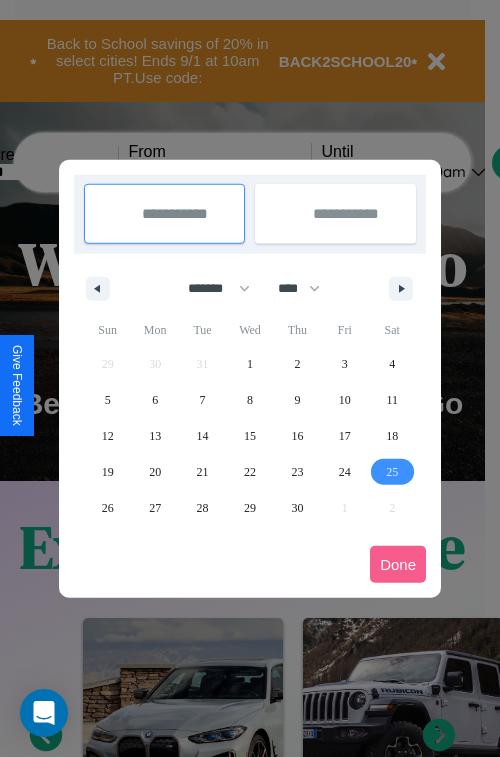 click on "25" at bounding box center [392, 472] 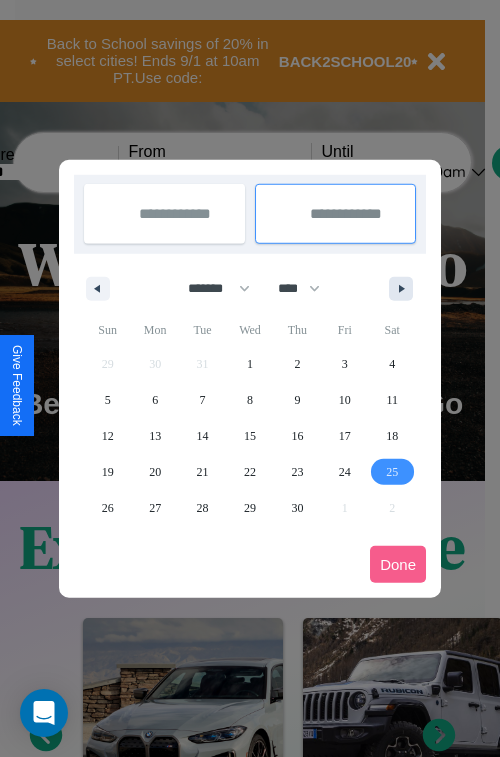 click at bounding box center [405, 289] 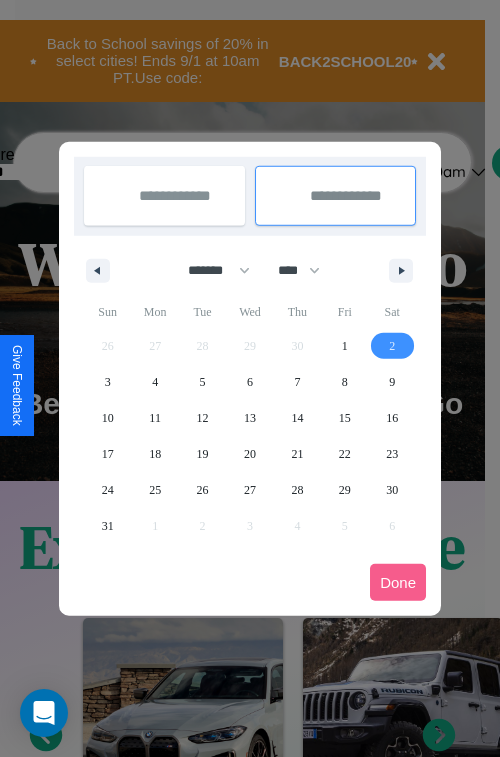 click on "2" at bounding box center (392, 346) 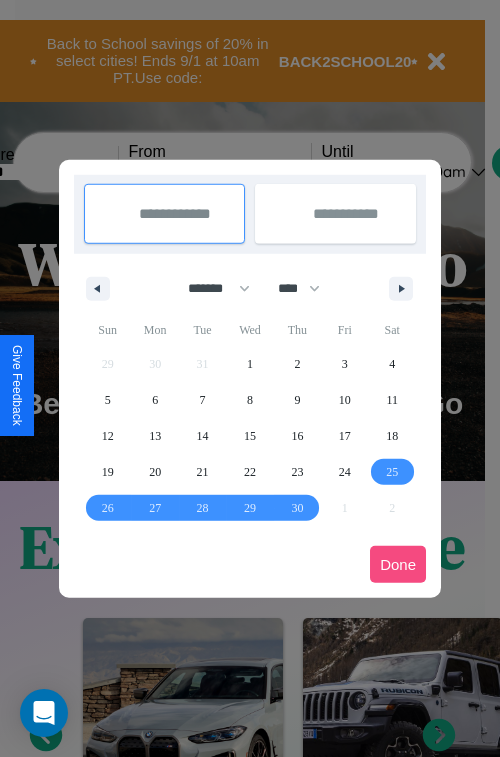 click on "Done" at bounding box center [398, 564] 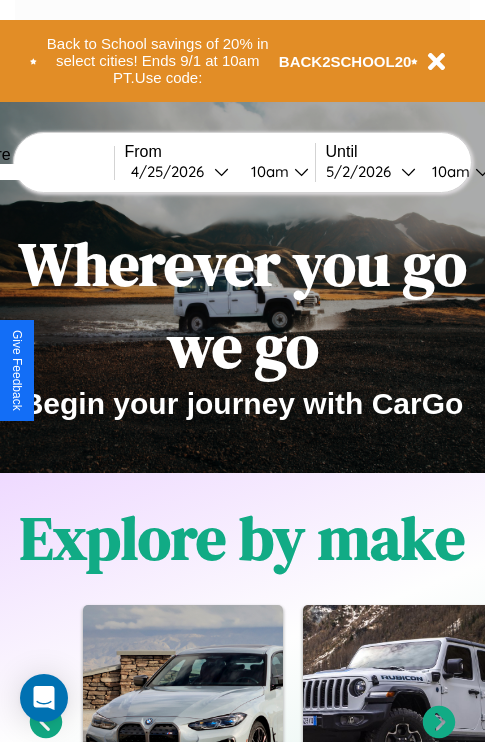 click on "10am" at bounding box center [267, 171] 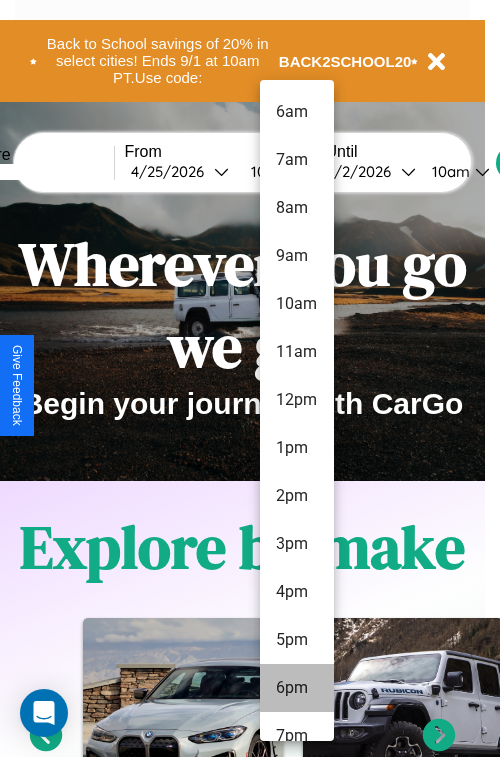 click on "6pm" at bounding box center (297, 688) 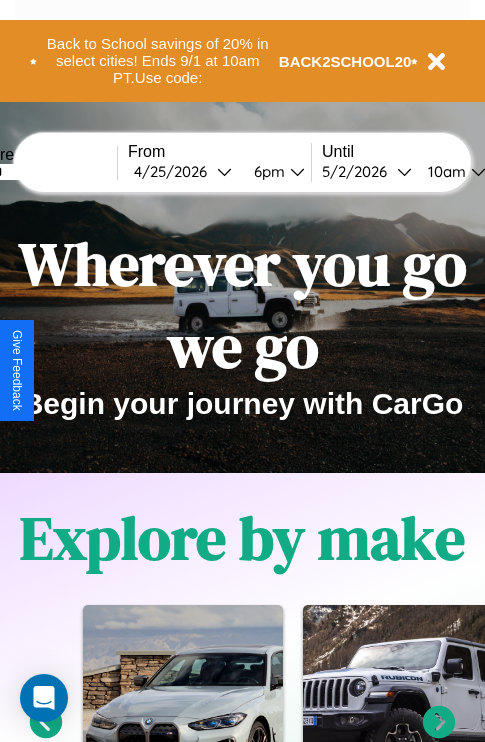 scroll, scrollTop: 0, scrollLeft: 69, axis: horizontal 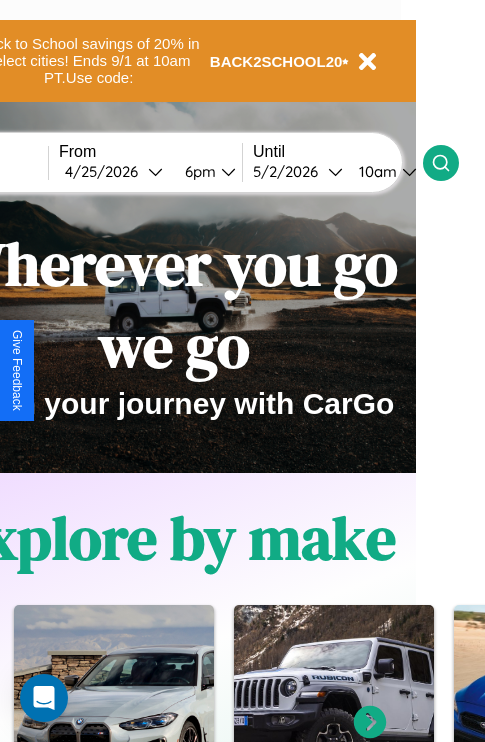 click 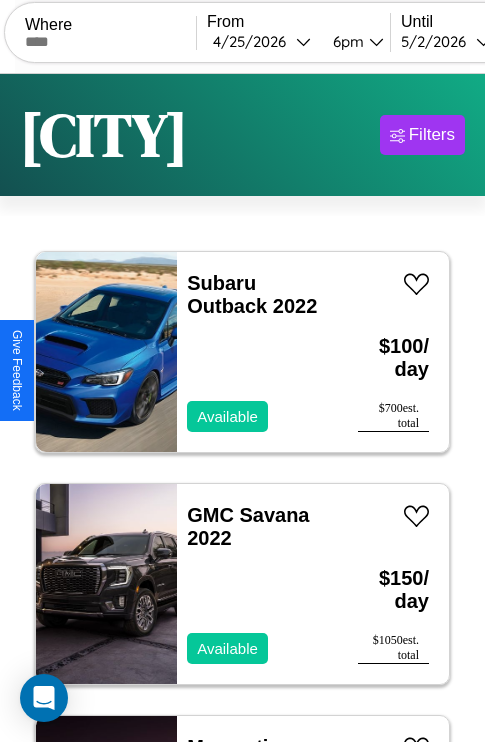 scroll, scrollTop: 95, scrollLeft: 0, axis: vertical 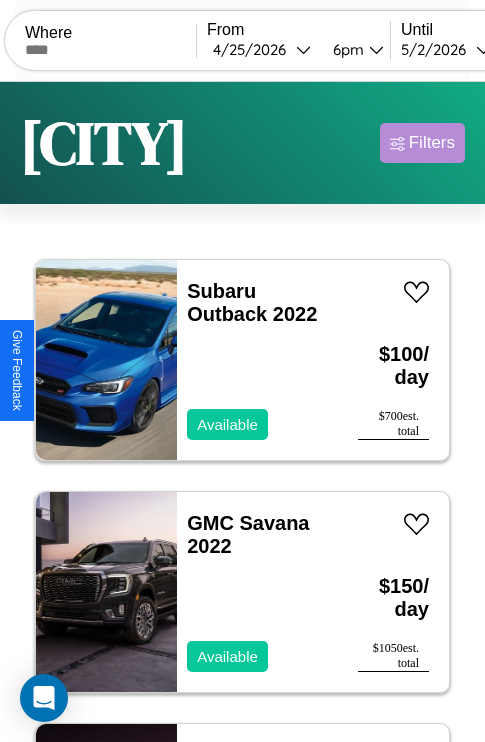 click on "Filters" at bounding box center [432, 143] 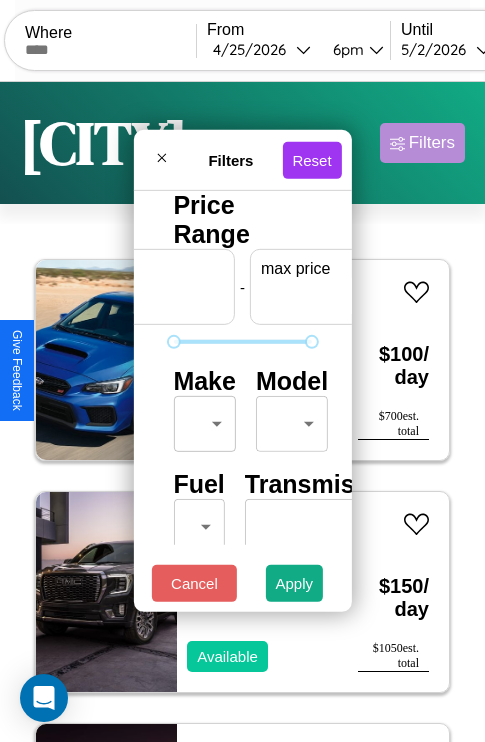 scroll, scrollTop: 0, scrollLeft: 124, axis: horizontal 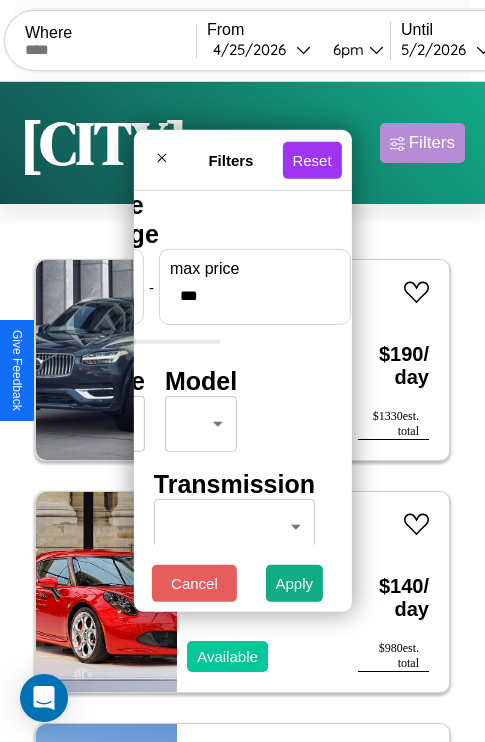 type on "***" 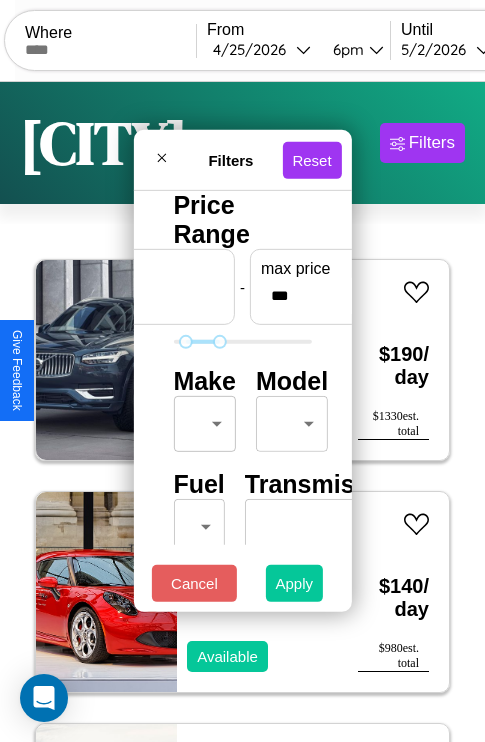 type on "**" 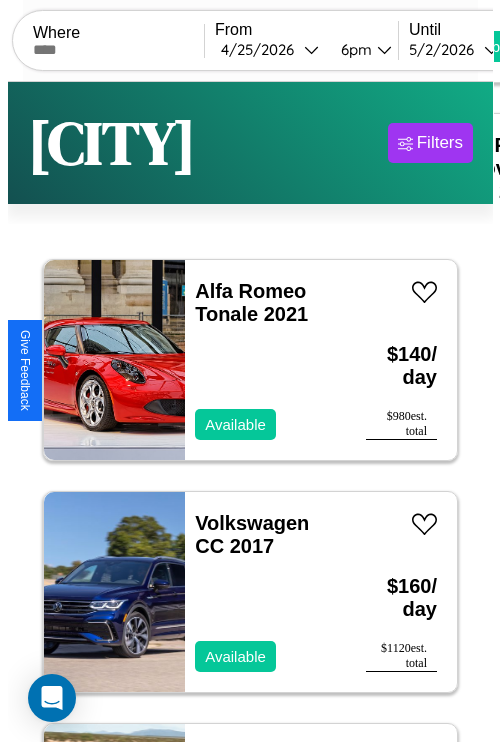 scroll, scrollTop: 0, scrollLeft: 0, axis: both 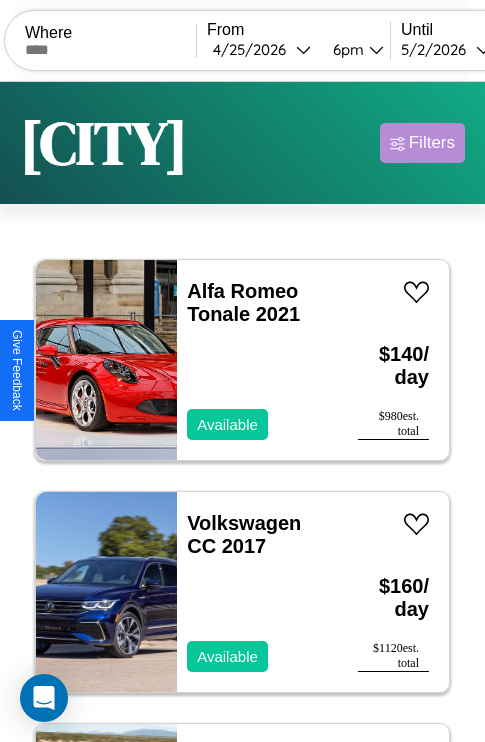 click on "Filters" at bounding box center [432, 143] 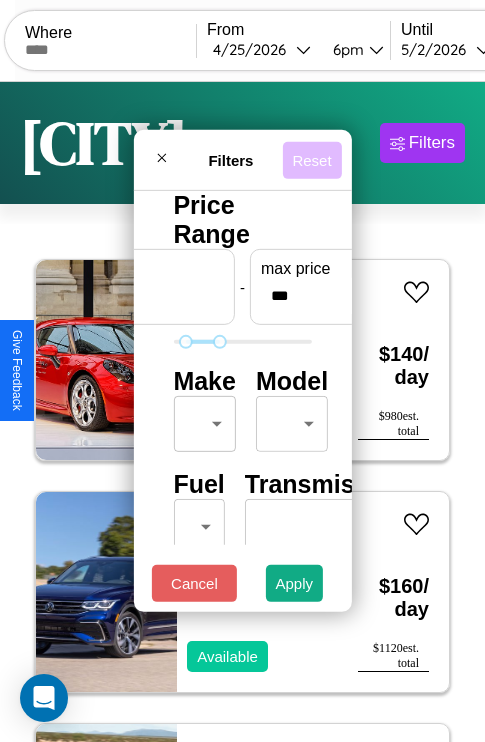 click on "Reset" at bounding box center [311, 159] 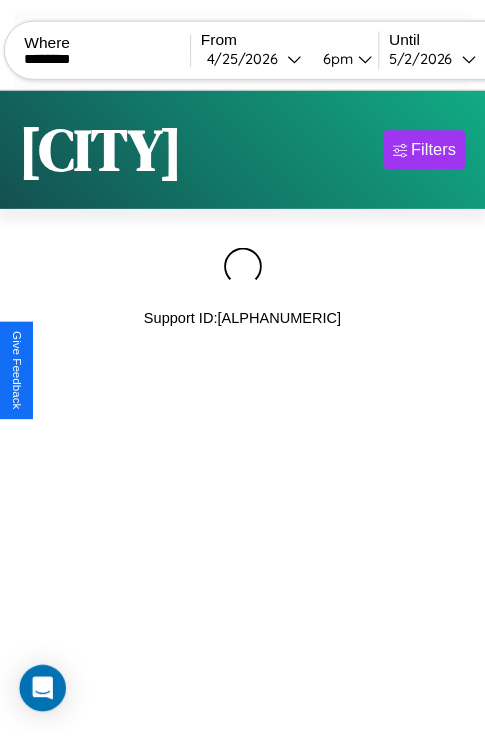 scroll, scrollTop: 0, scrollLeft: 161, axis: horizontal 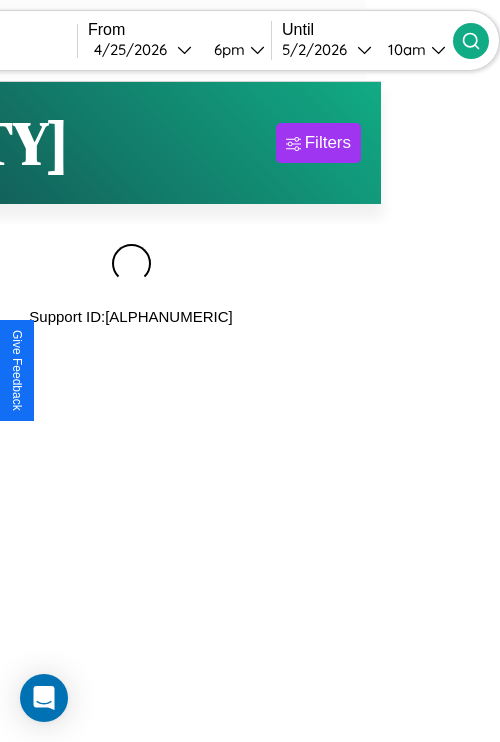 type on "********" 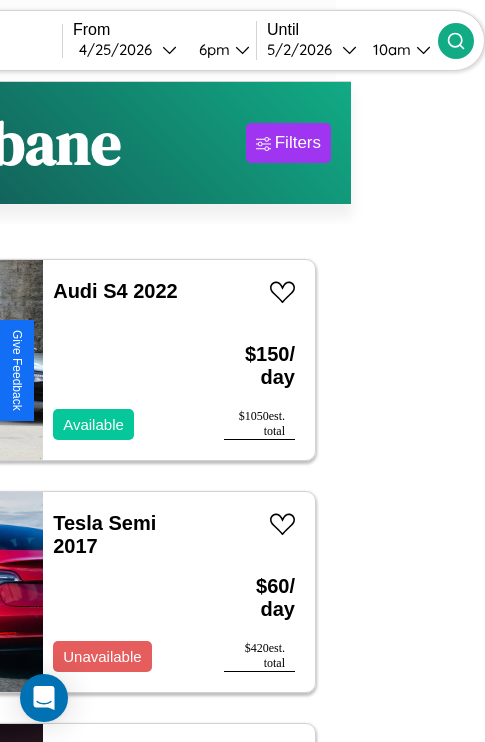scroll, scrollTop: 53, scrollLeft: 91, axis: both 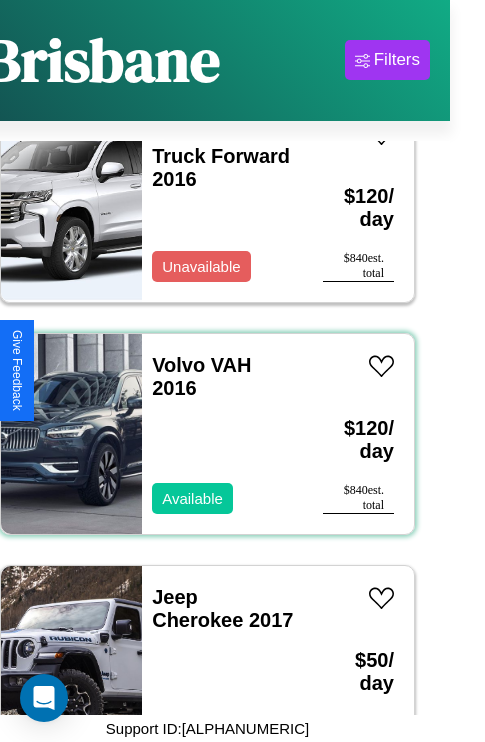 click on "Volvo VAH 2016 Available" at bounding box center [222, 434] 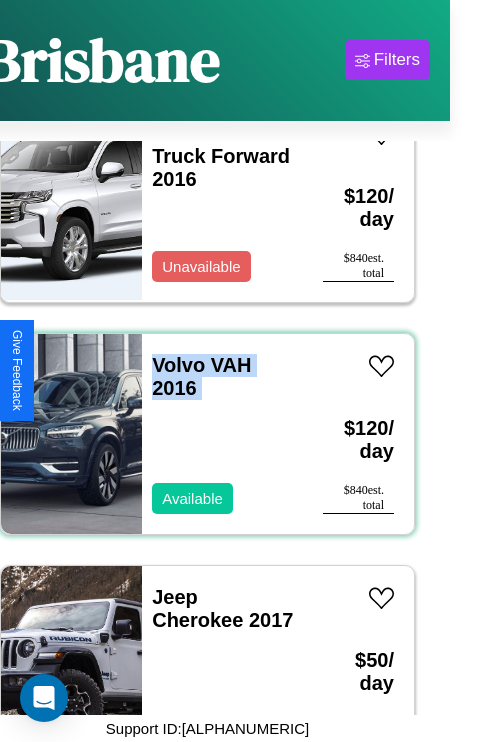 click on "Volvo VAH 2016 Available" at bounding box center [222, 434] 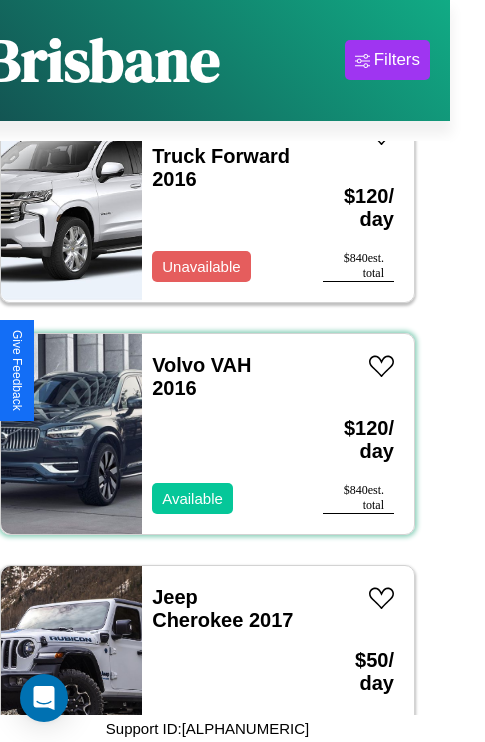 click on "Volvo VAH 2016 Available" at bounding box center [222, 434] 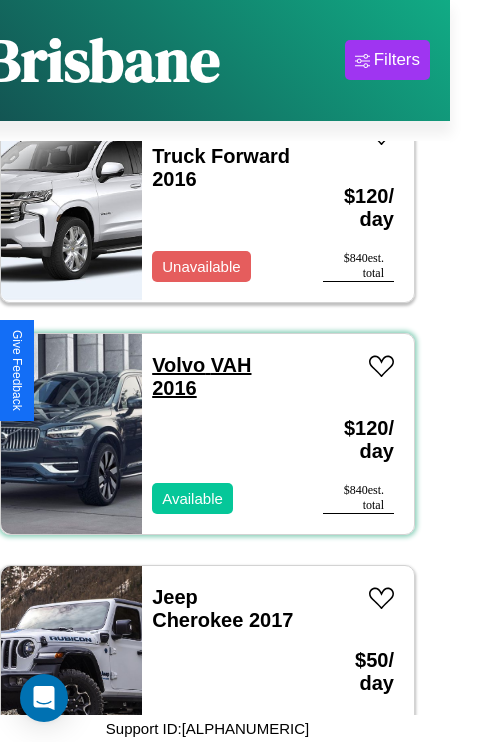 click on "Volvo VAH 2016" at bounding box center (201, 376) 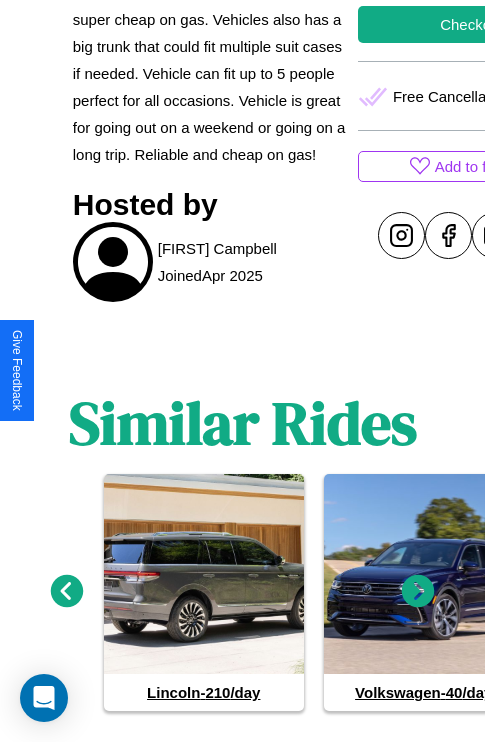scroll, scrollTop: 875, scrollLeft: 0, axis: vertical 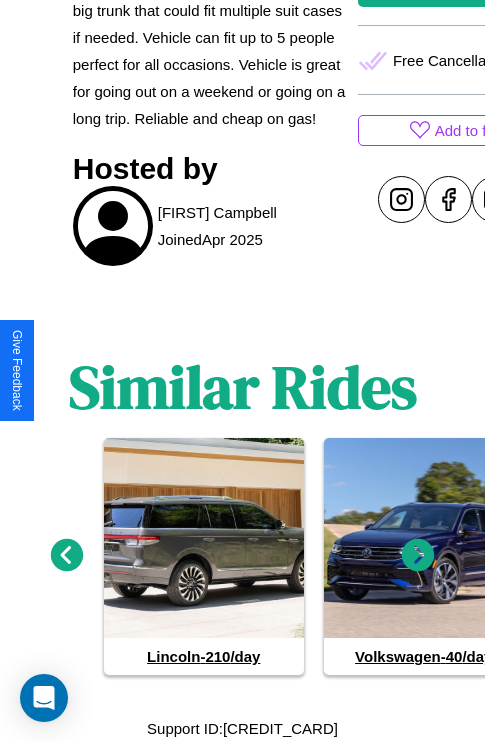 click 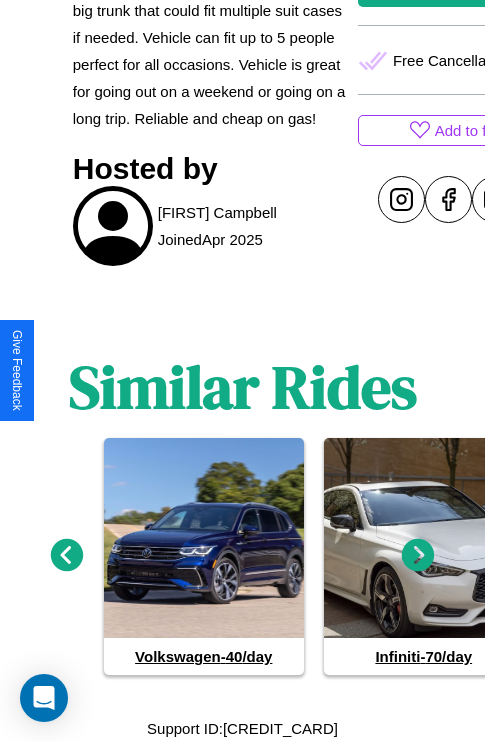 click 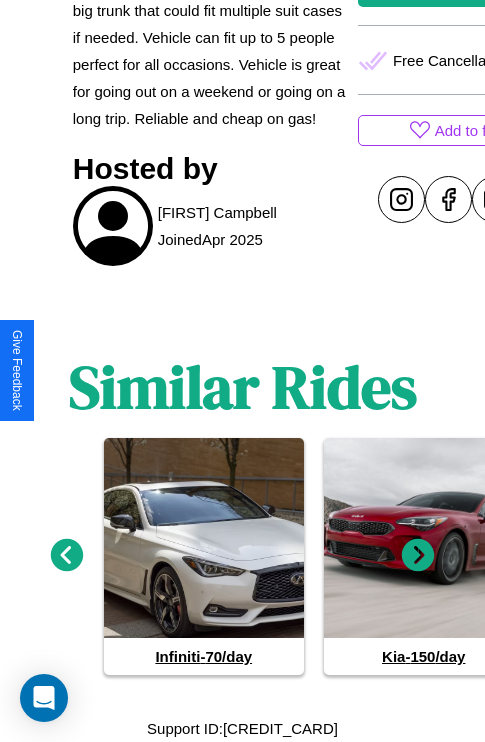 click 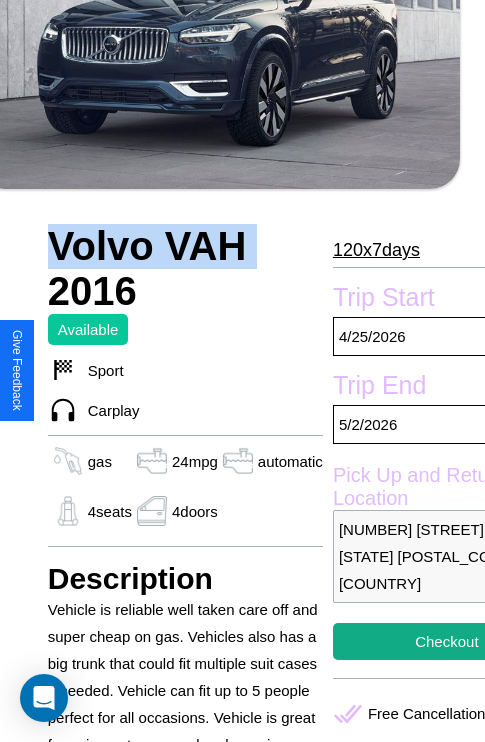 scroll, scrollTop: 438, scrollLeft: 84, axis: both 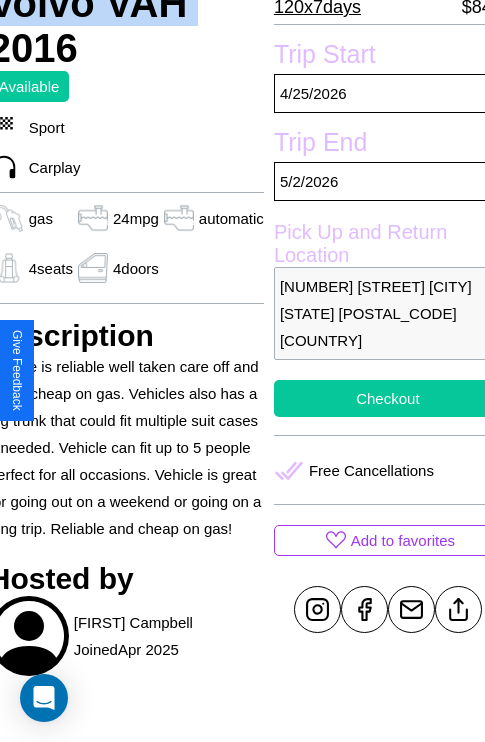 click on "Checkout" at bounding box center [388, 398] 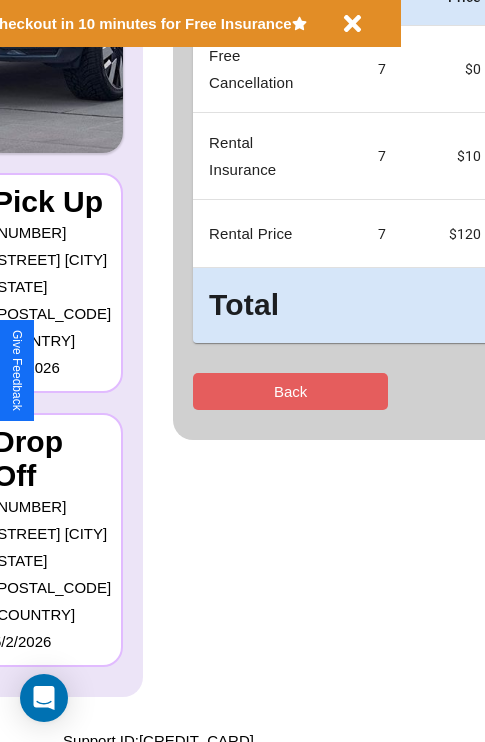 scroll, scrollTop: 0, scrollLeft: 0, axis: both 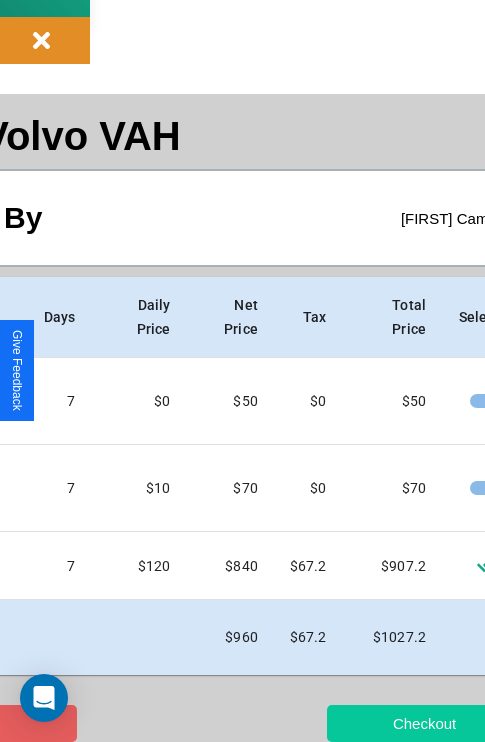 click on "Checkout" at bounding box center (424, 723) 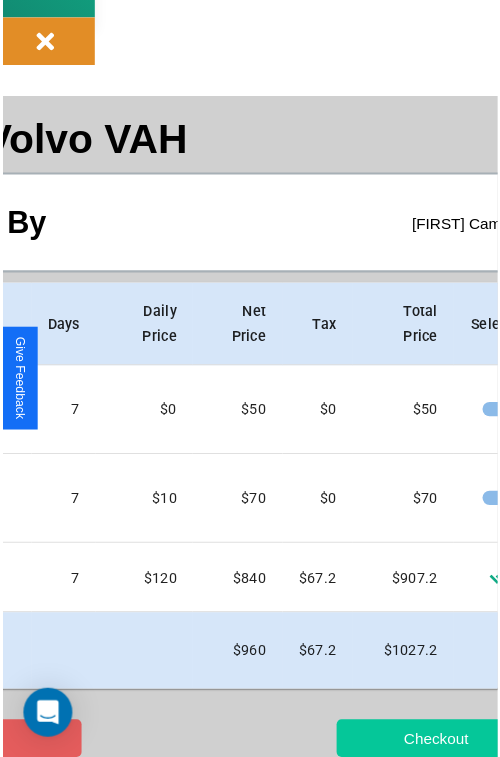 scroll, scrollTop: 0, scrollLeft: 0, axis: both 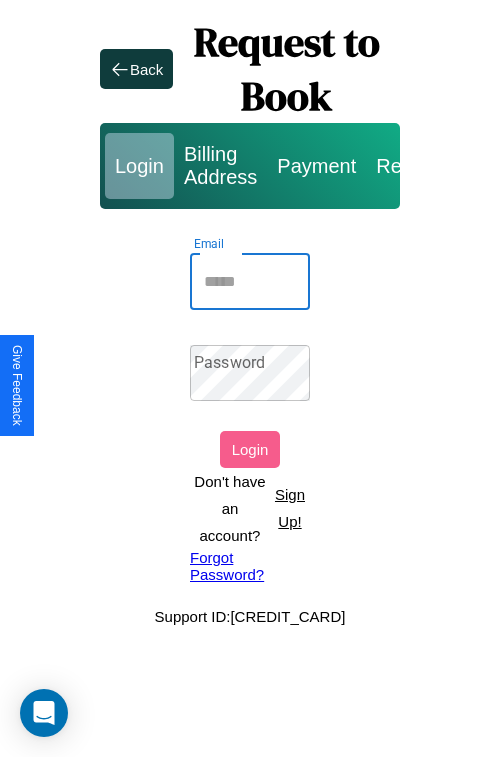 click on "Email" at bounding box center (250, 282) 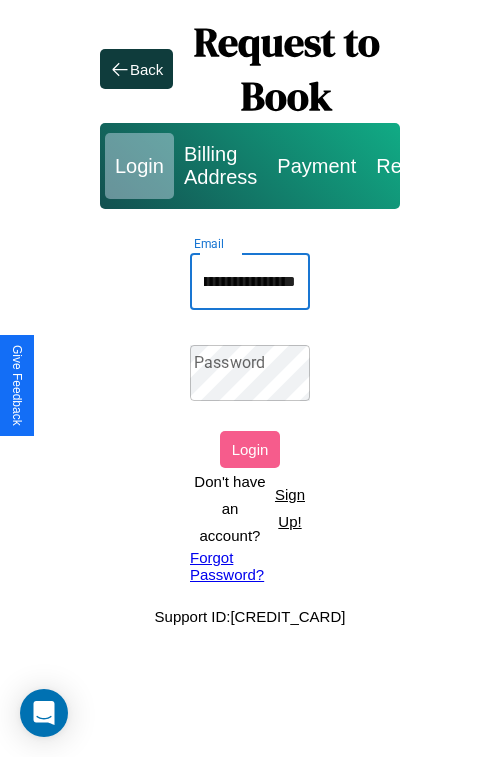 scroll, scrollTop: 0, scrollLeft: 128, axis: horizontal 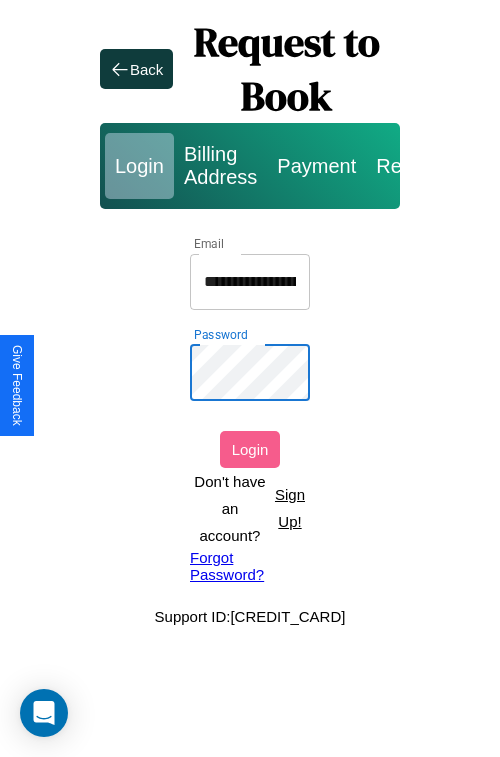 click on "Login" at bounding box center (250, 449) 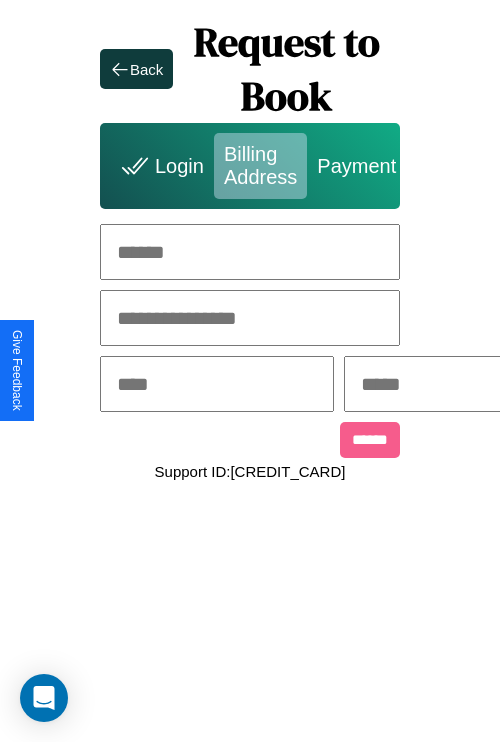 click at bounding box center (250, 252) 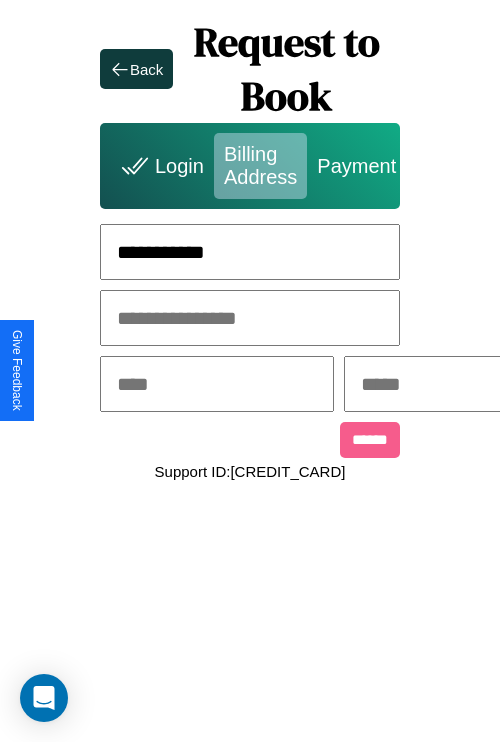 type on "**********" 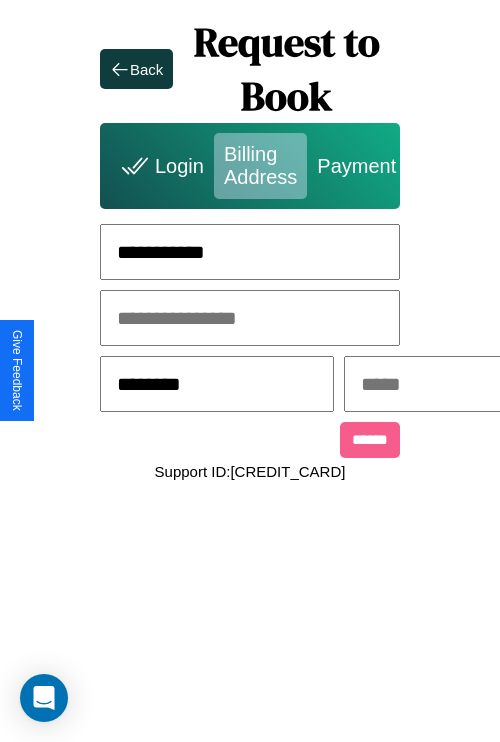 type on "********" 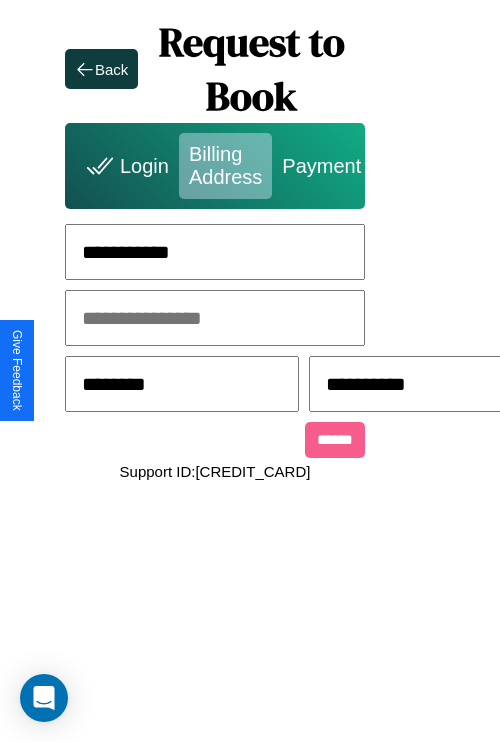 scroll, scrollTop: 0, scrollLeft: 517, axis: horizontal 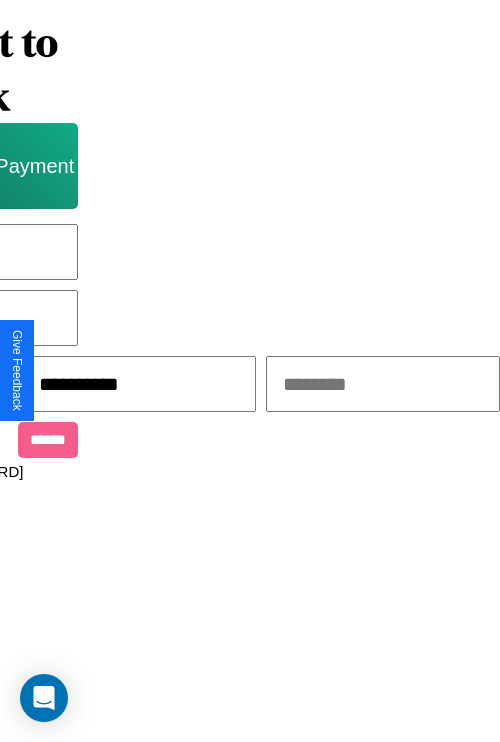 type on "**********" 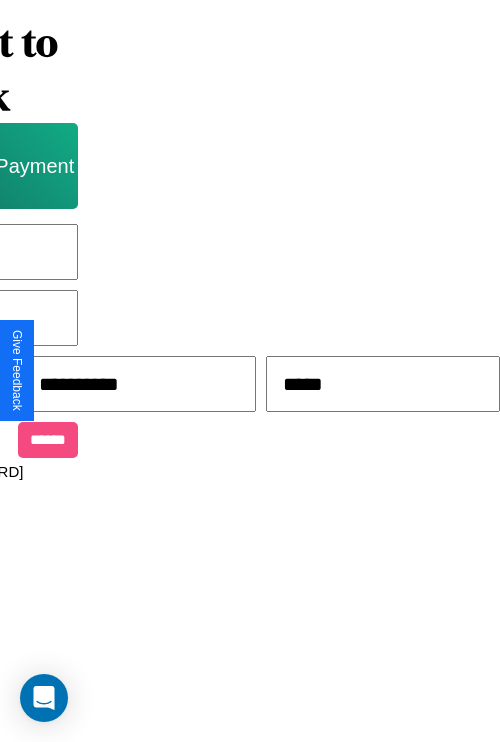 type on "*****" 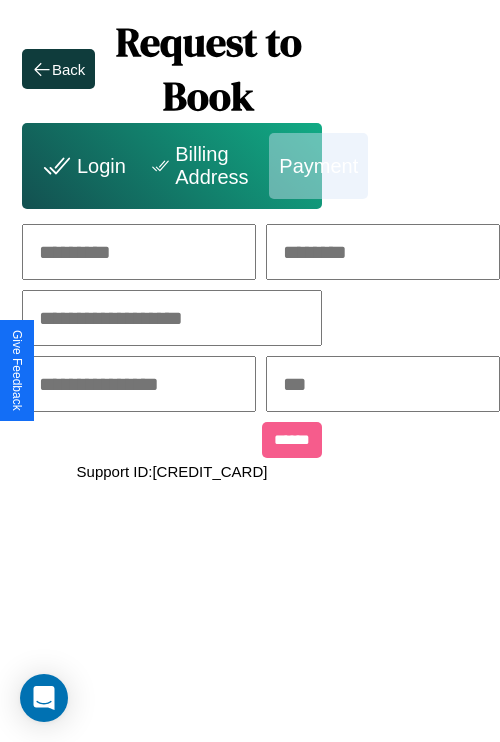 scroll, scrollTop: 0, scrollLeft: 208, axis: horizontal 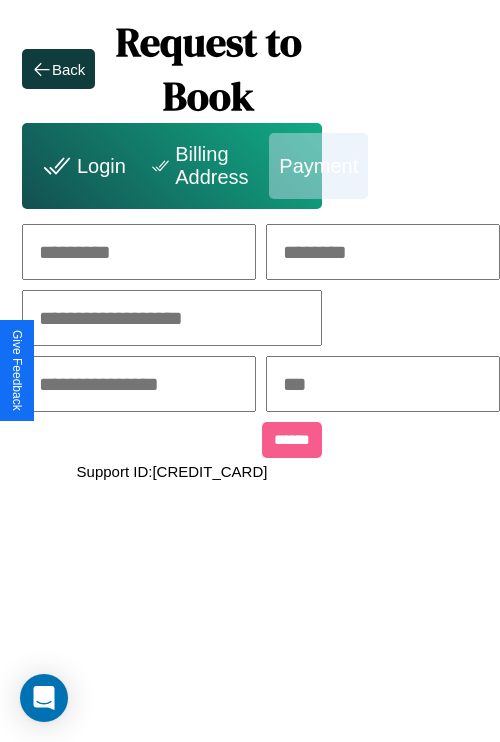 click at bounding box center (139, 252) 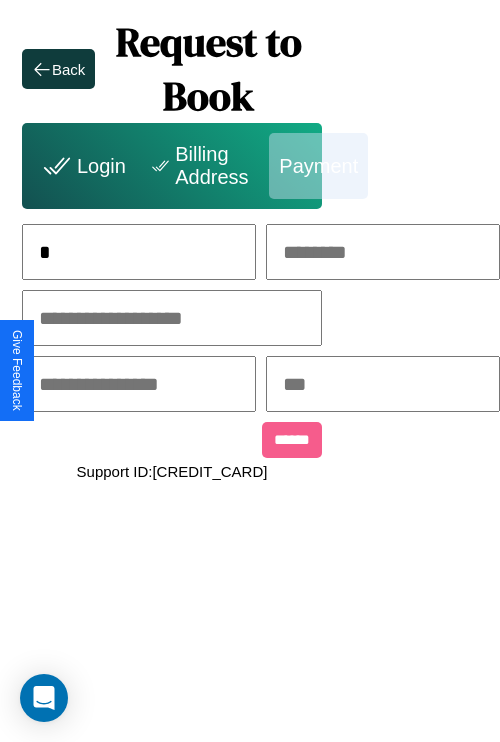 scroll, scrollTop: 0, scrollLeft: 133, axis: horizontal 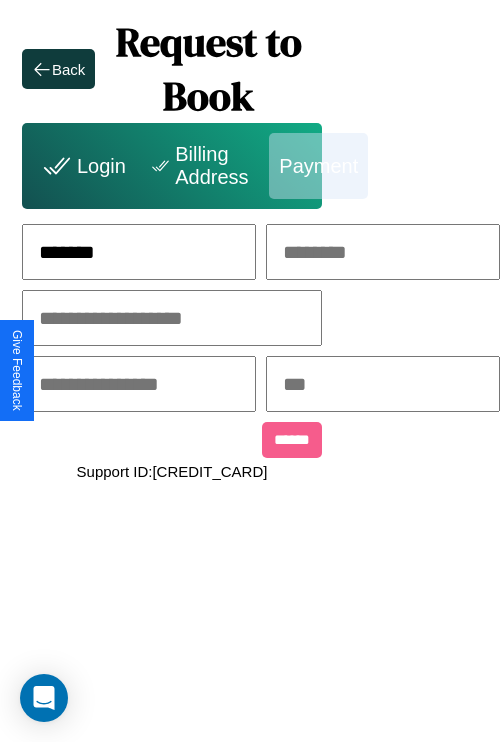 type on "*******" 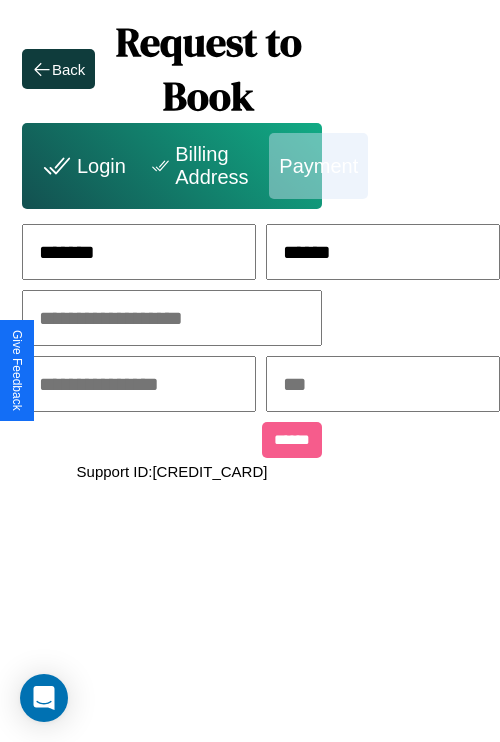 type on "******" 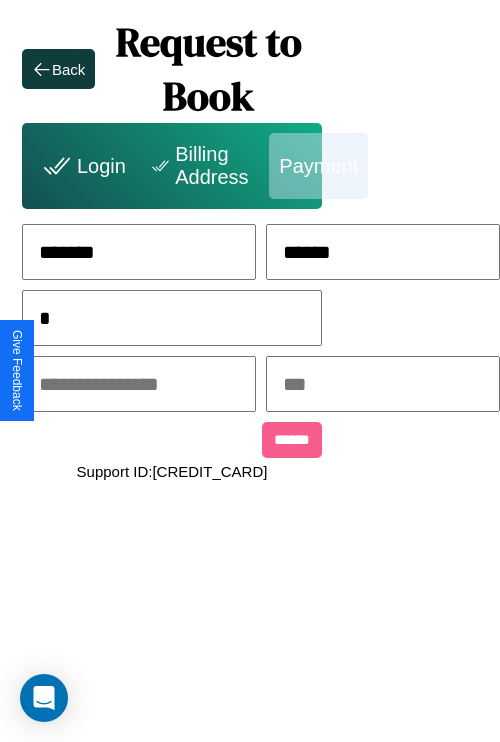 scroll, scrollTop: 0, scrollLeft: 128, axis: horizontal 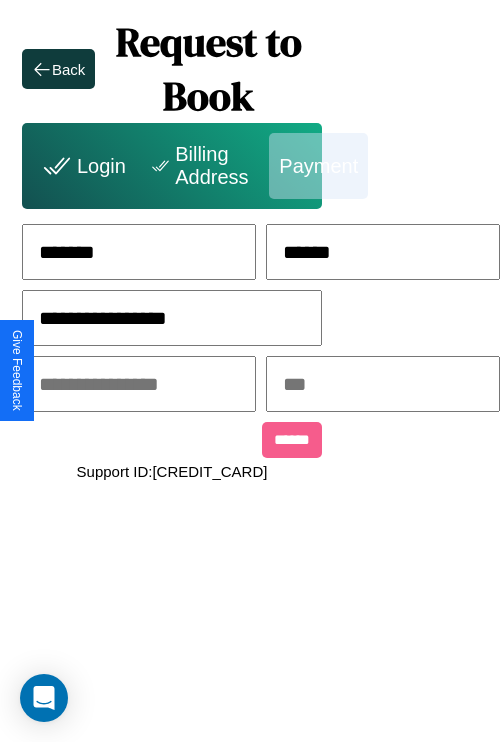 type on "**********" 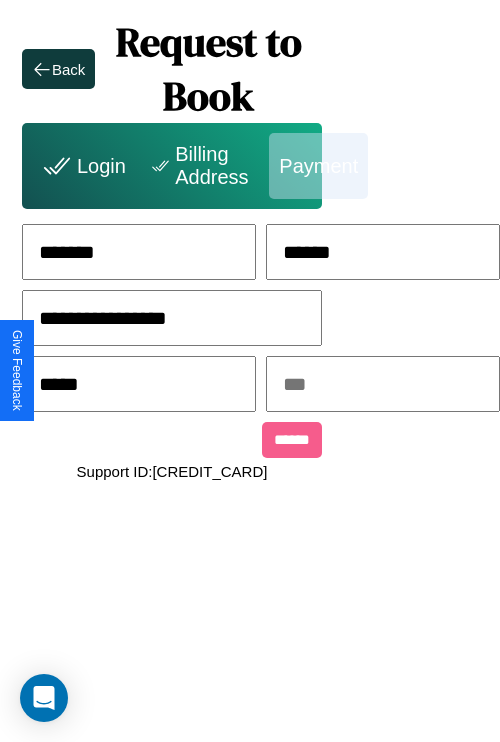 type on "*****" 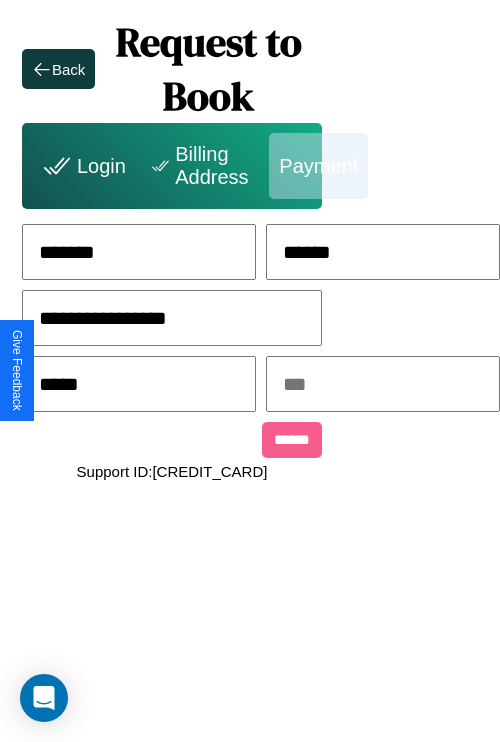 click at bounding box center [383, 384] 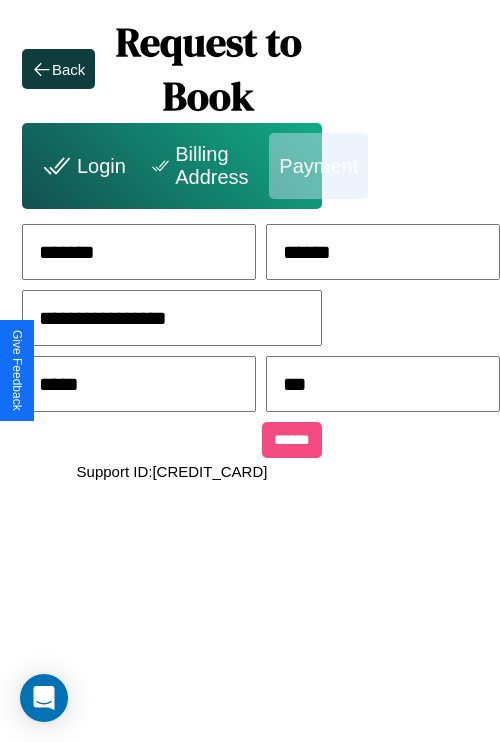 type on "***" 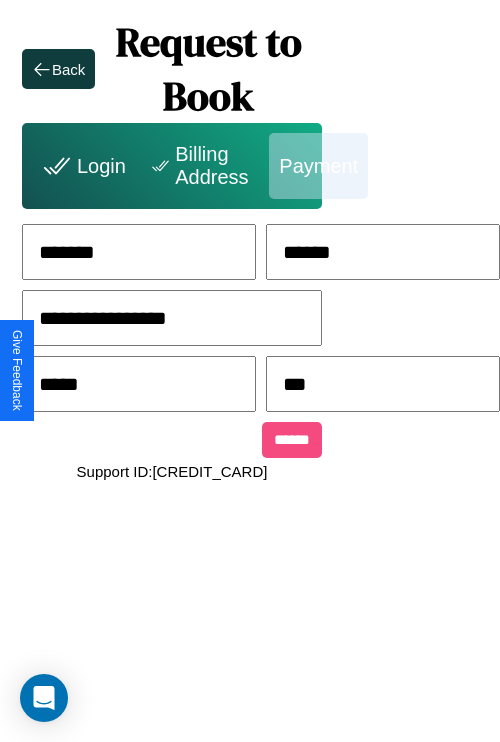 click on "******" at bounding box center [292, 440] 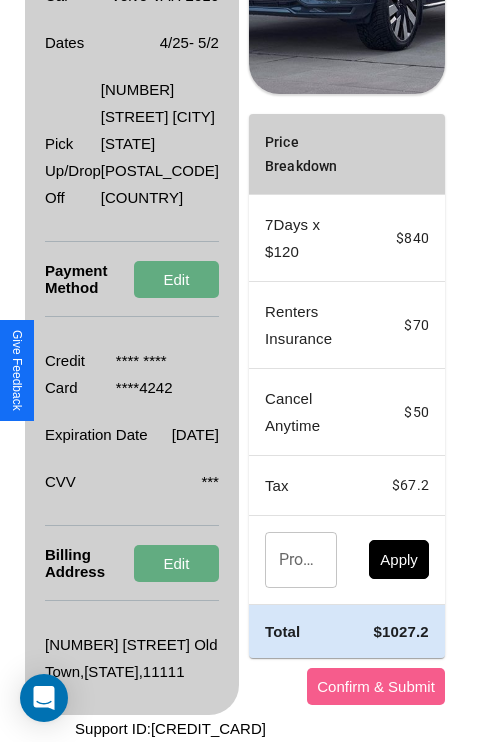 scroll, scrollTop: 509, scrollLeft: 72, axis: both 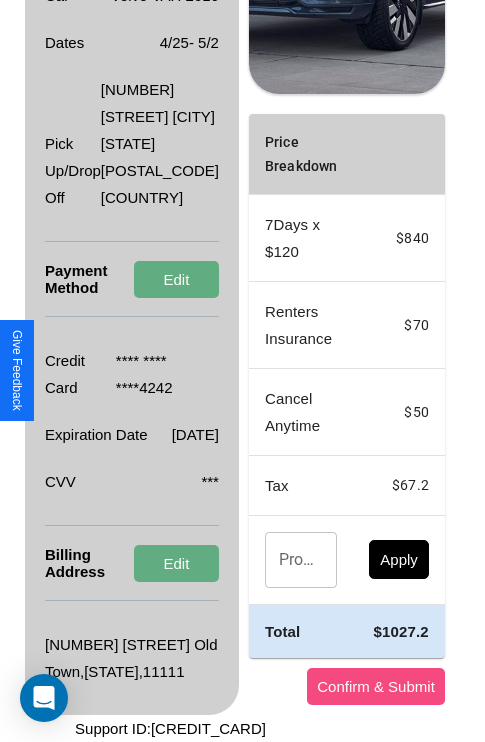 click on "Confirm & Submit" at bounding box center [376, 686] 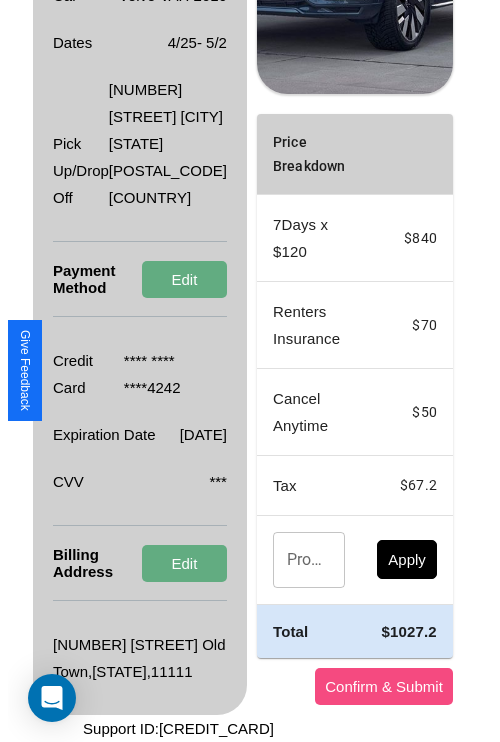 scroll, scrollTop: 0, scrollLeft: 72, axis: horizontal 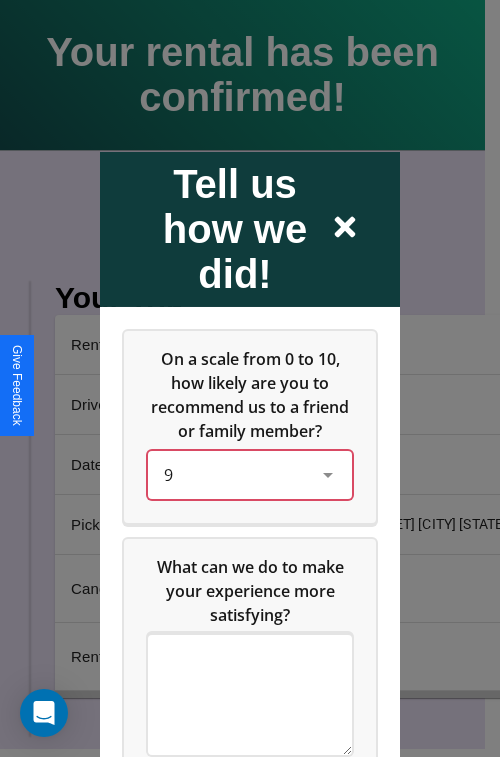 click on "9" at bounding box center [234, 474] 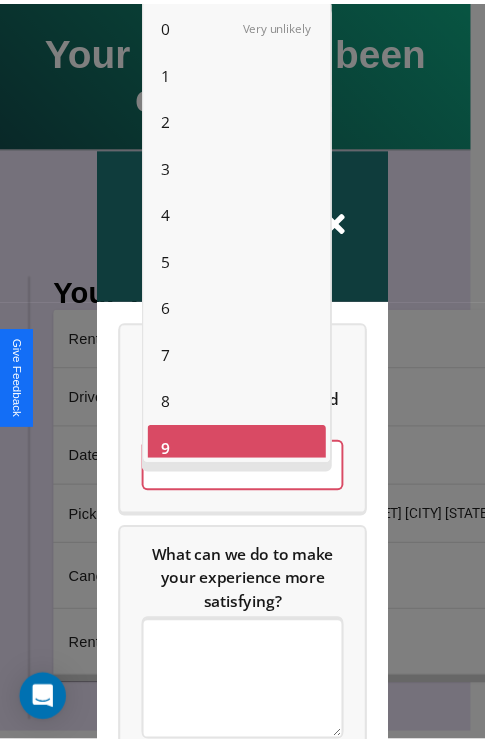 scroll, scrollTop: 14, scrollLeft: 0, axis: vertical 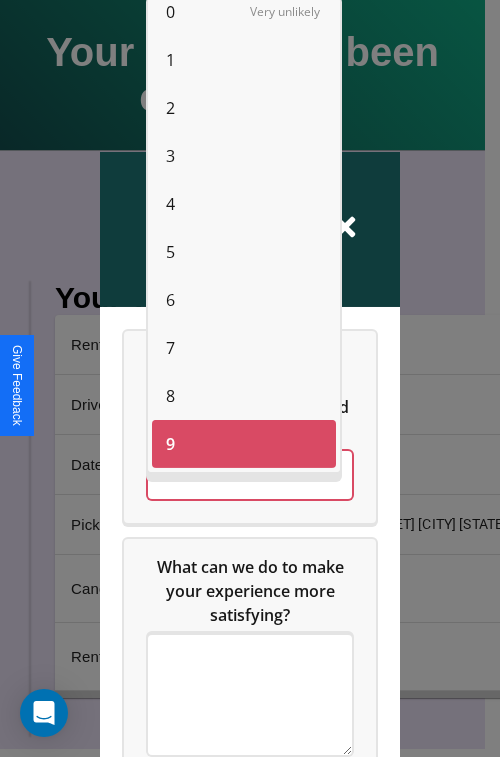 click on "5" at bounding box center (170, 252) 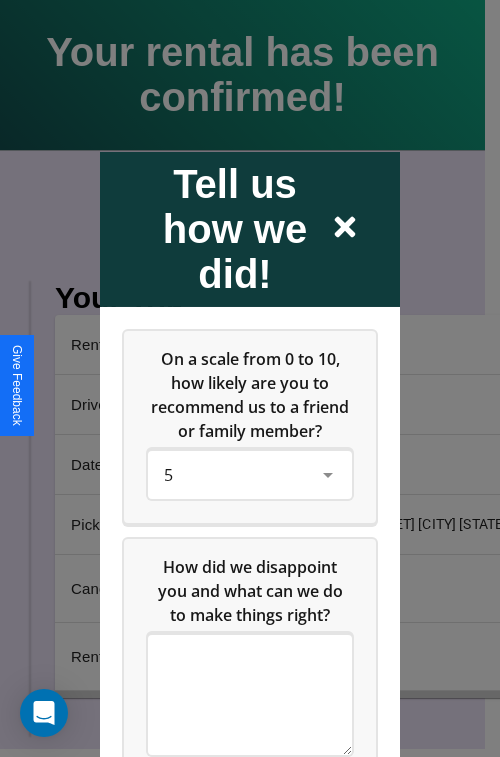 click 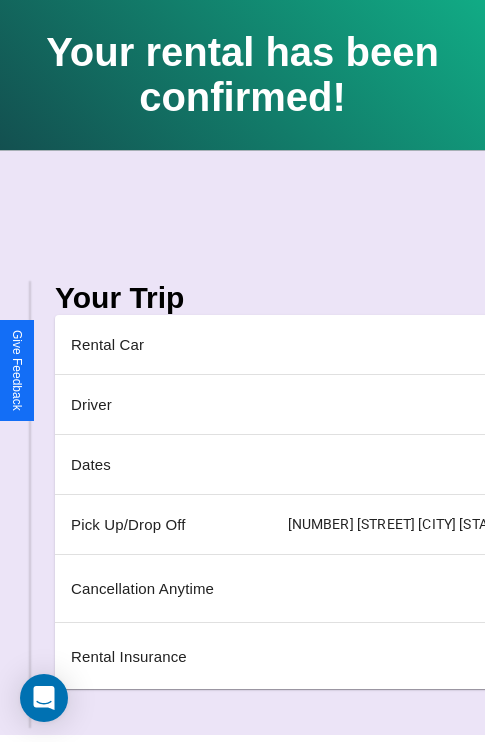 scroll, scrollTop: 0, scrollLeft: 235, axis: horizontal 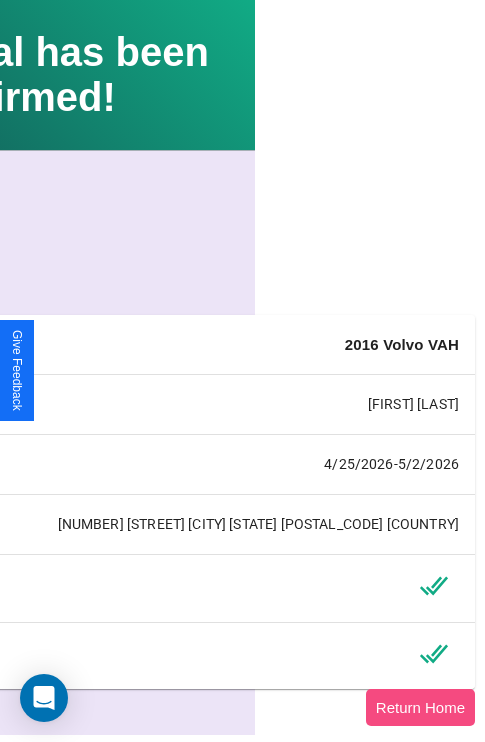 click on "Return Home" at bounding box center [420, 707] 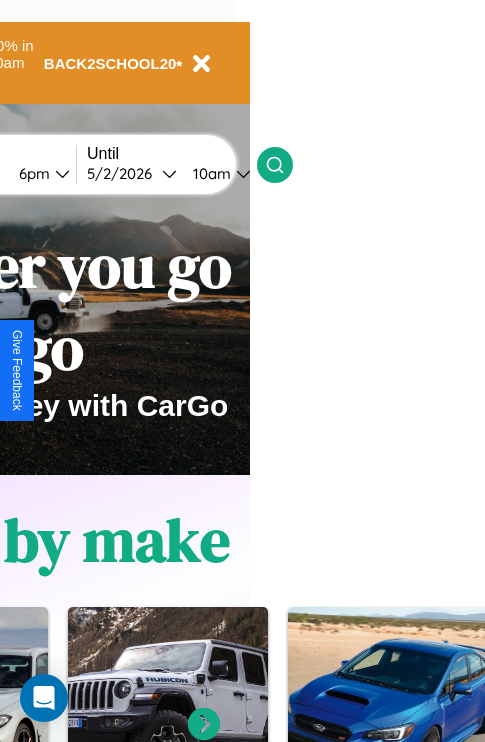 scroll, scrollTop: 0, scrollLeft: 0, axis: both 